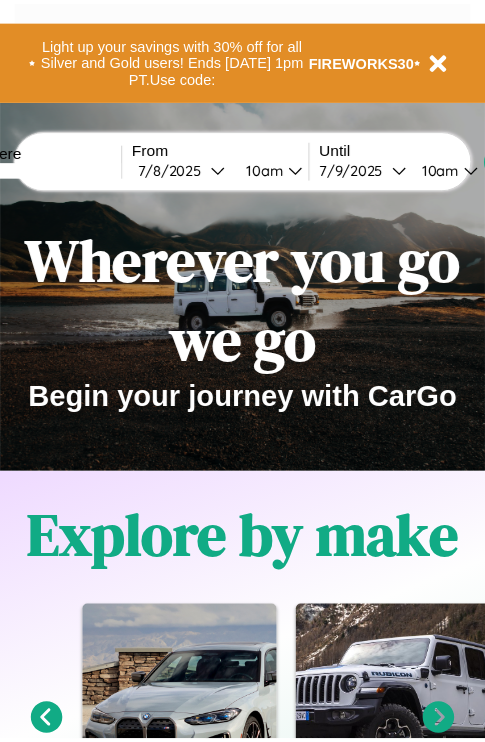 scroll, scrollTop: 0, scrollLeft: 0, axis: both 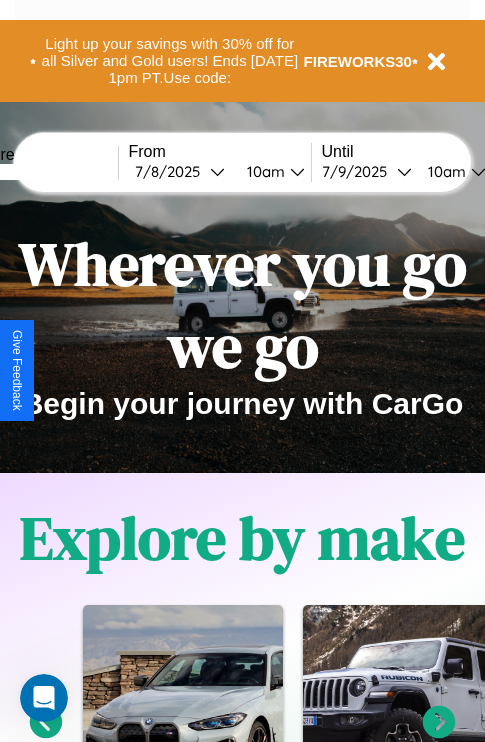 click at bounding box center [43, 172] 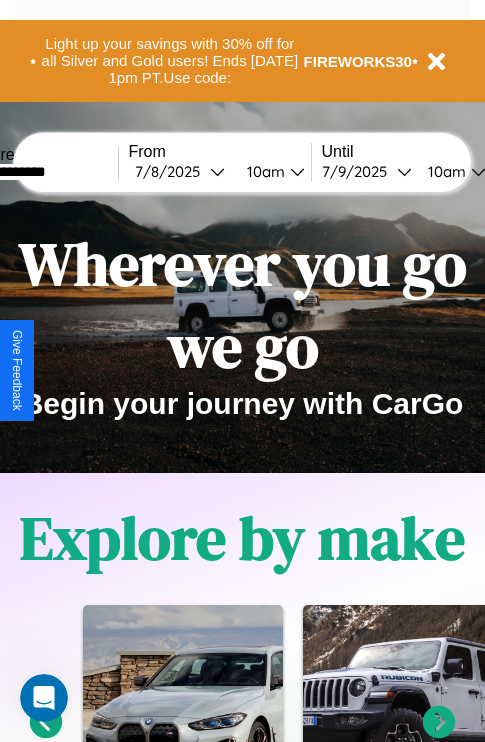 type on "**********" 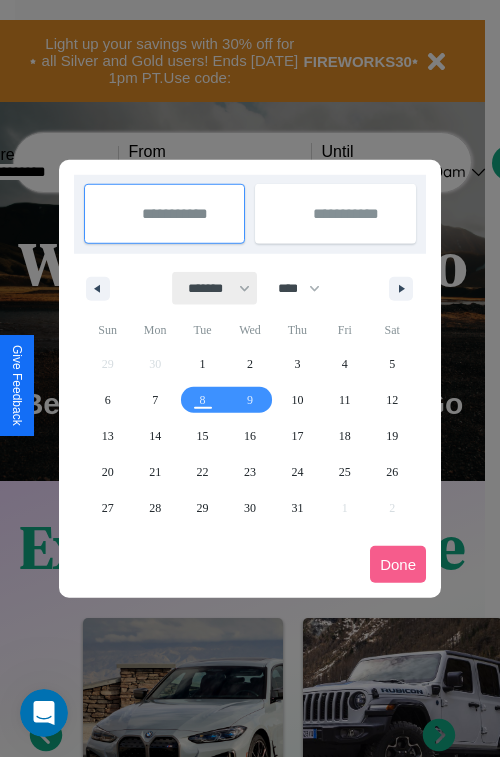click on "******* ******** ***** ***** *** **** **** ****** ********* ******* ******** ********" at bounding box center [215, 288] 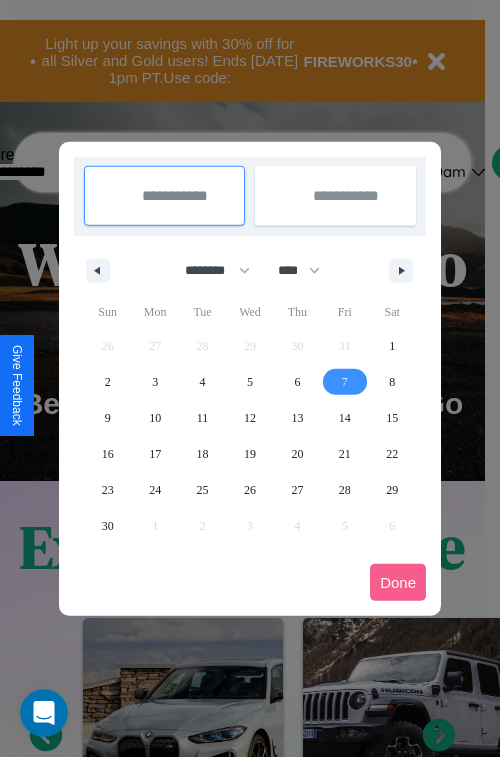 click on "7" at bounding box center (345, 382) 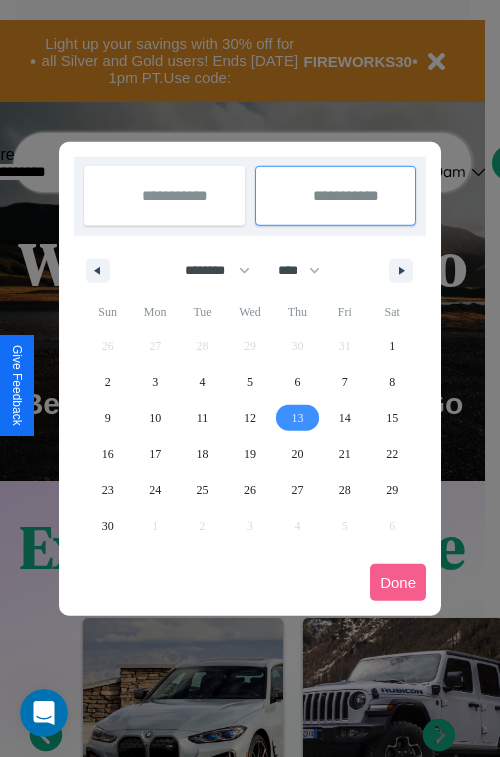 click on "13" at bounding box center (297, 418) 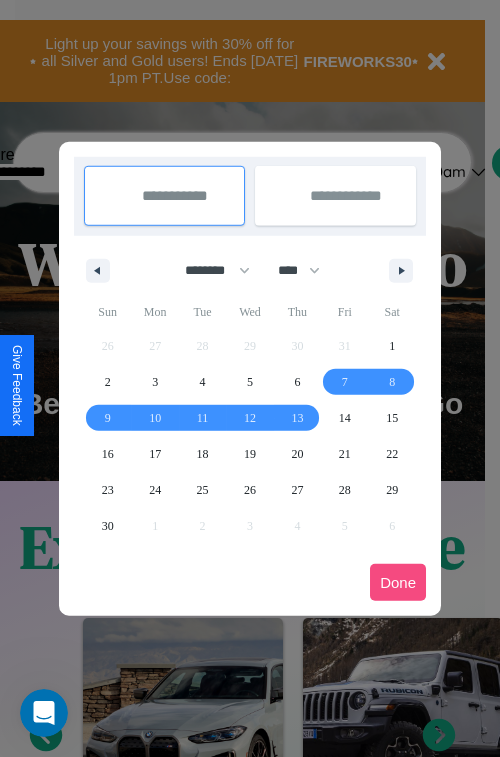 click on "Done" at bounding box center (398, 582) 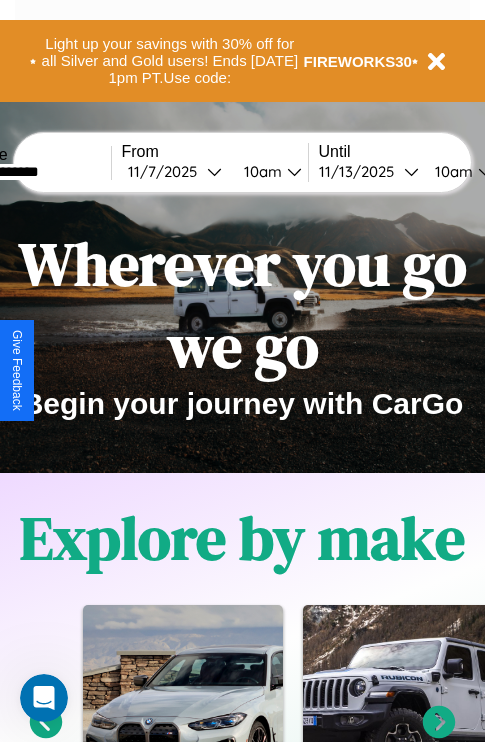scroll, scrollTop: 0, scrollLeft: 74, axis: horizontal 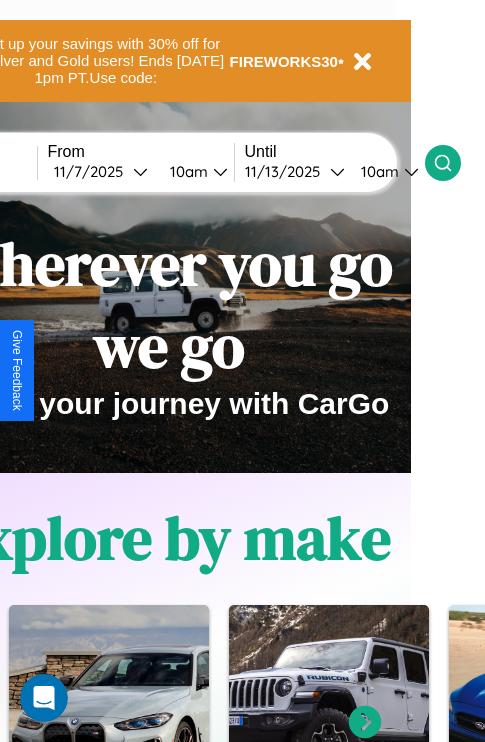 click 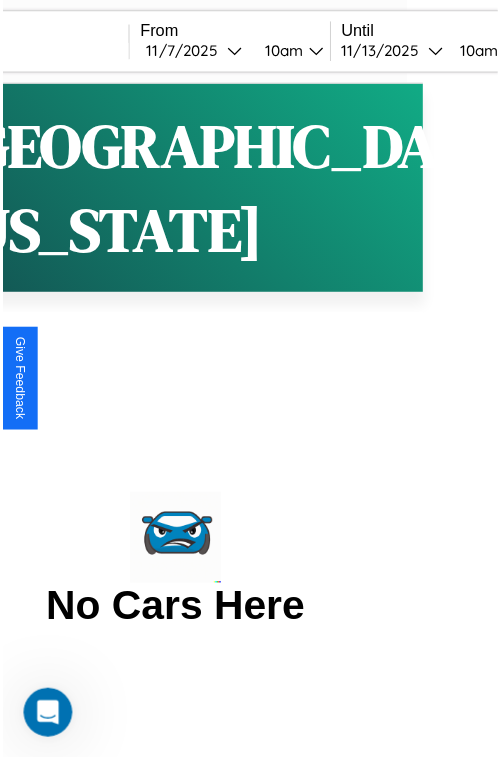 scroll, scrollTop: 0, scrollLeft: 0, axis: both 